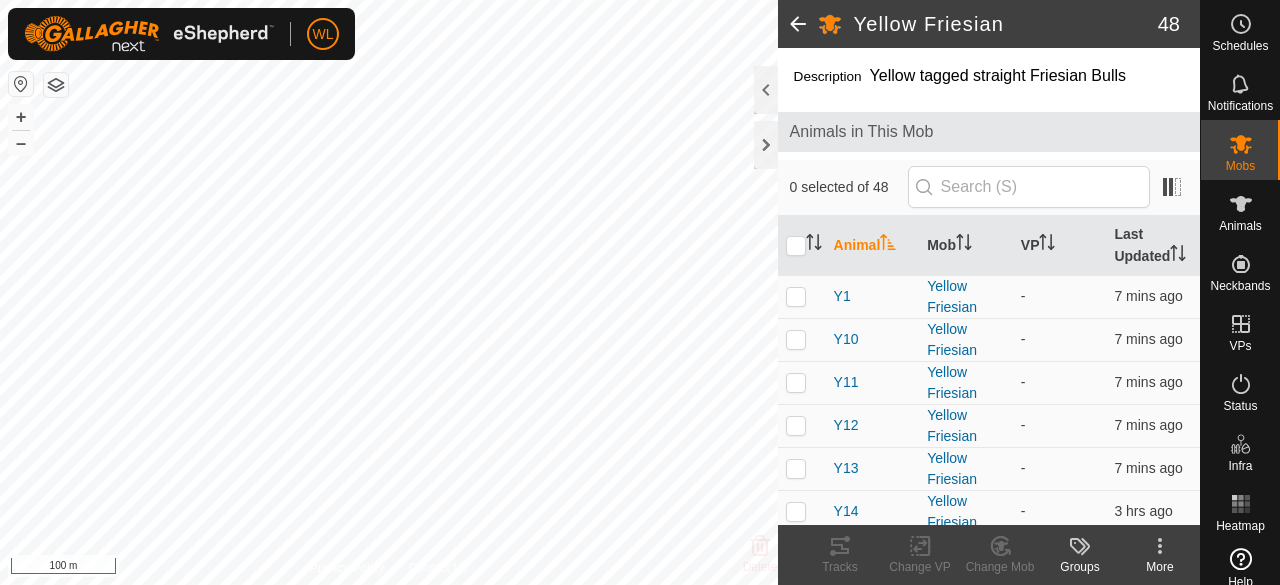 scroll, scrollTop: 0, scrollLeft: 0, axis: both 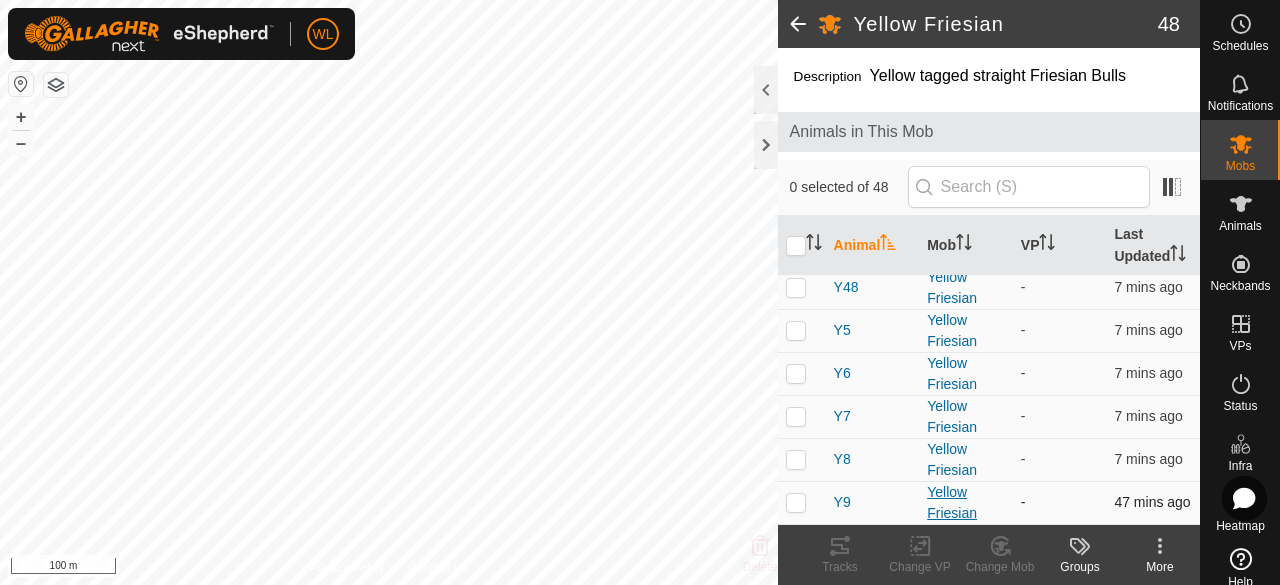 click on "Yellow Friesian" at bounding box center [966, 503] 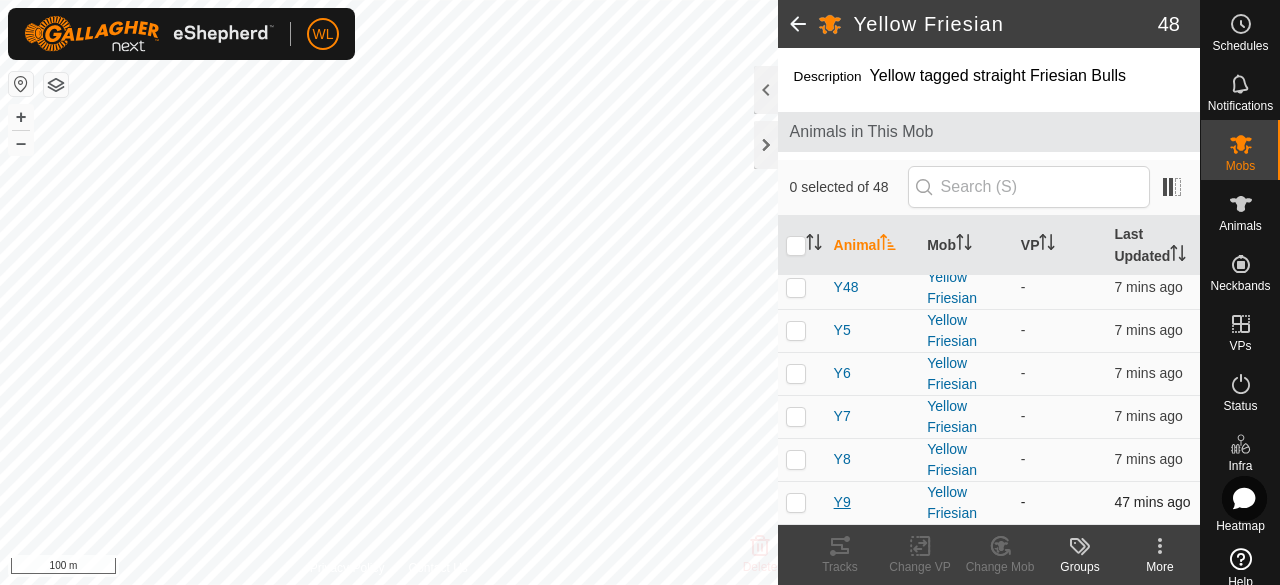 click on "Y9" at bounding box center (842, 502) 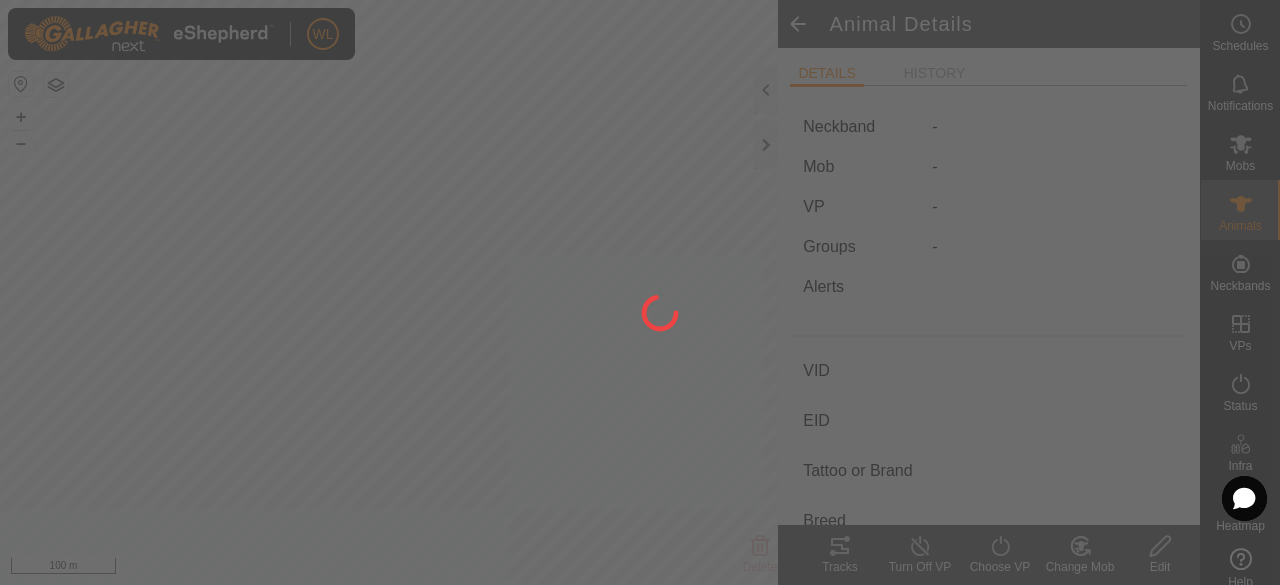 type on "Y9" 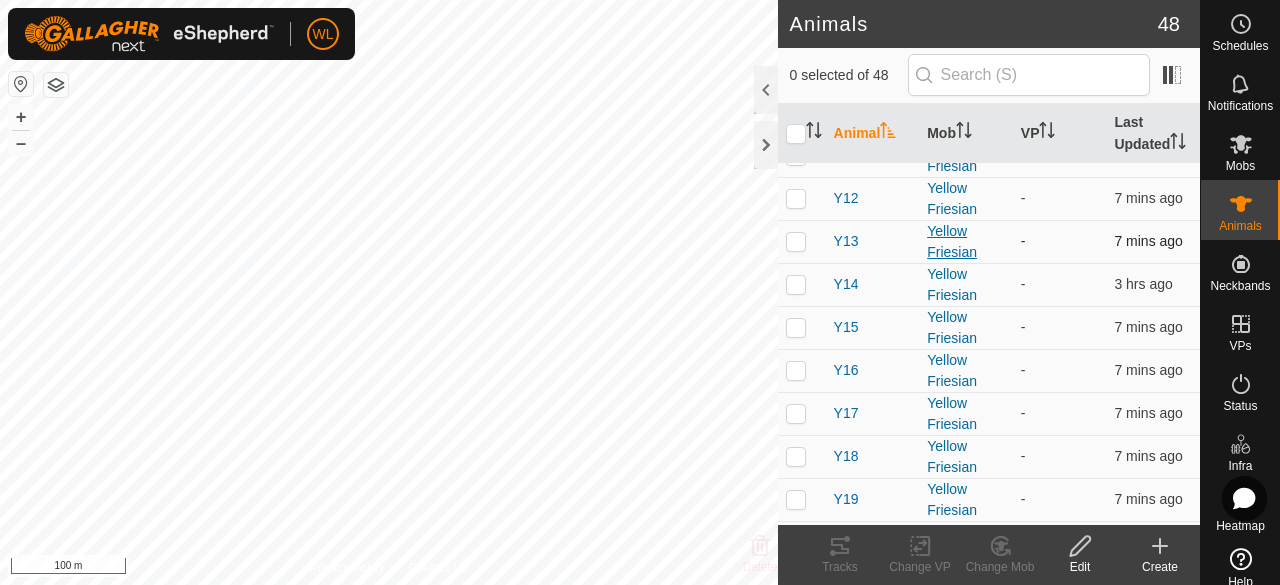 scroll, scrollTop: 125, scrollLeft: 0, axis: vertical 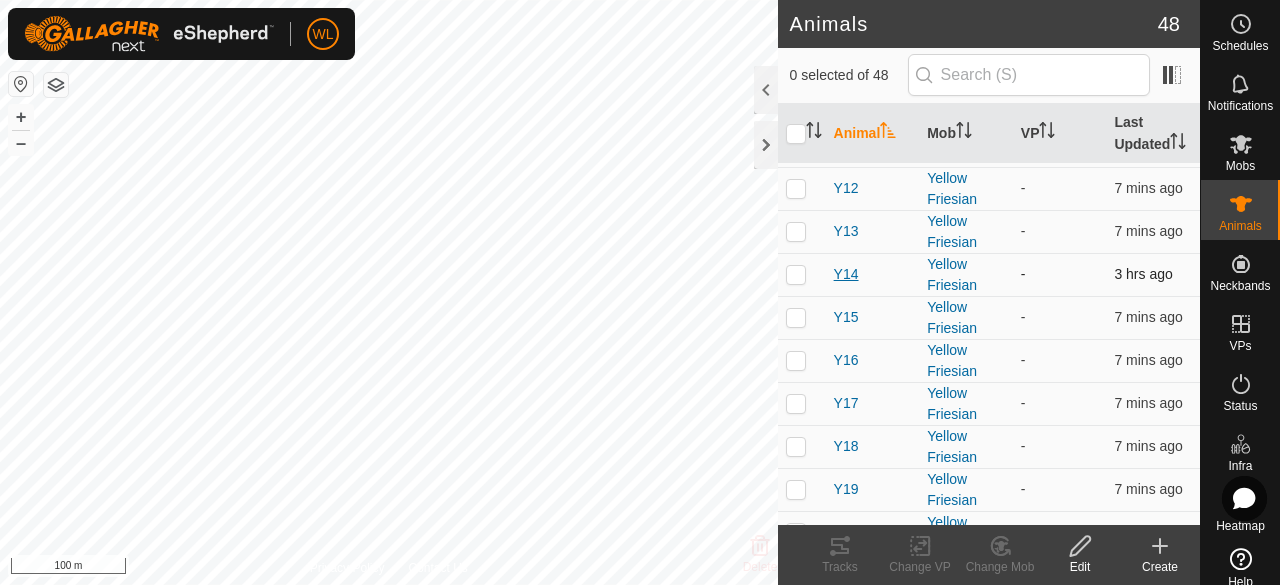 click on "Y14" at bounding box center (846, 274) 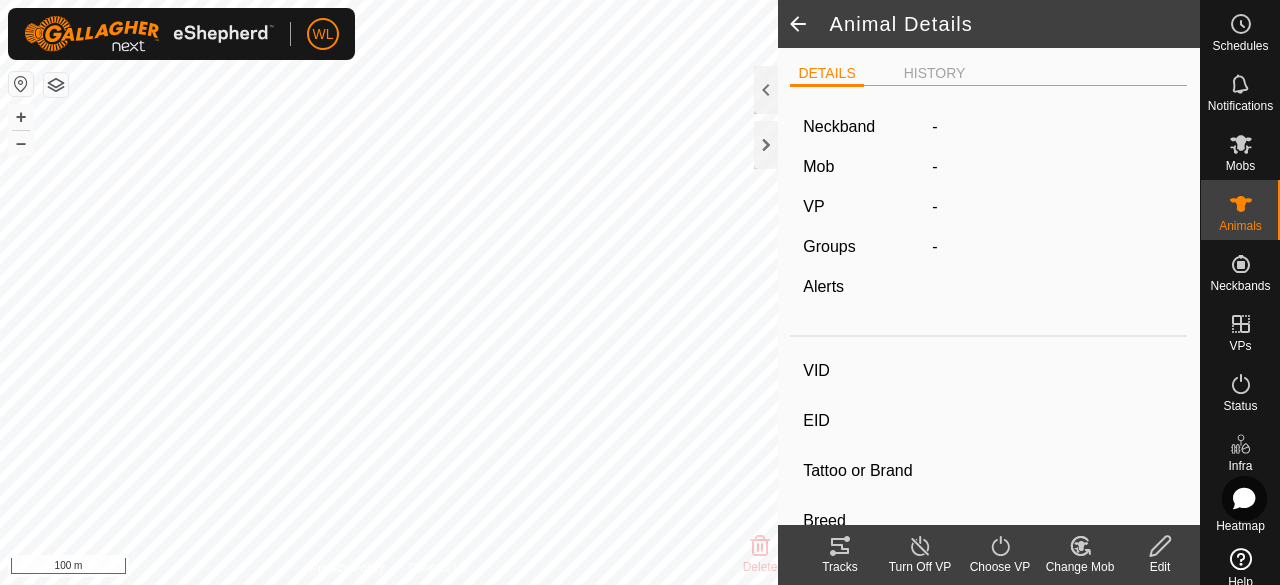 type on "Y14" 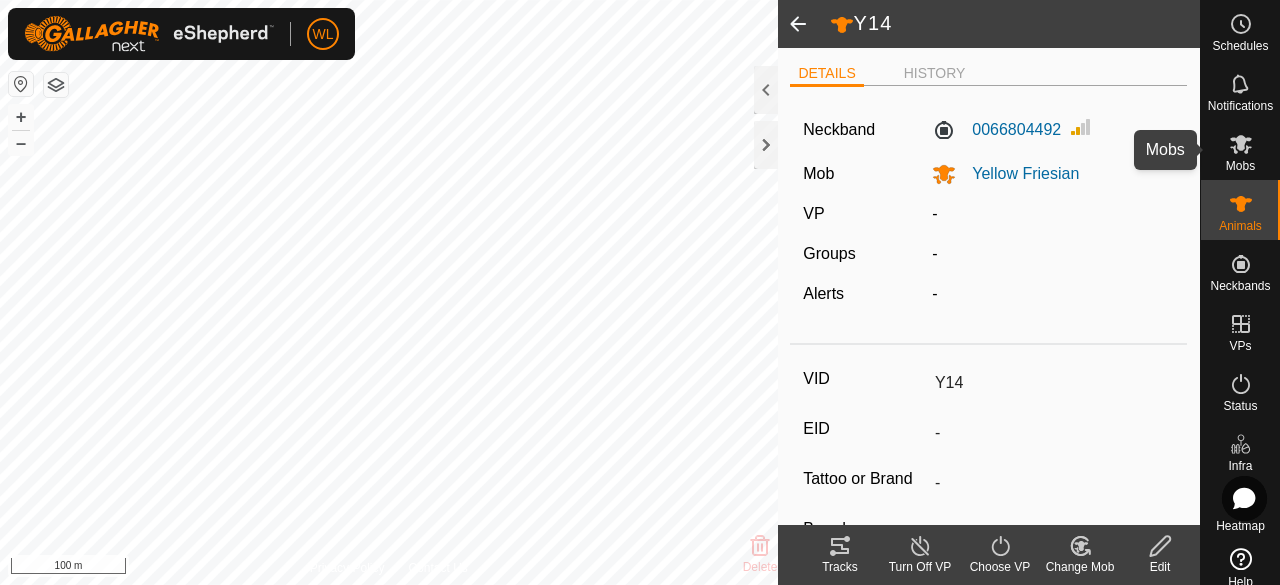 click on "Mobs" at bounding box center (1240, 166) 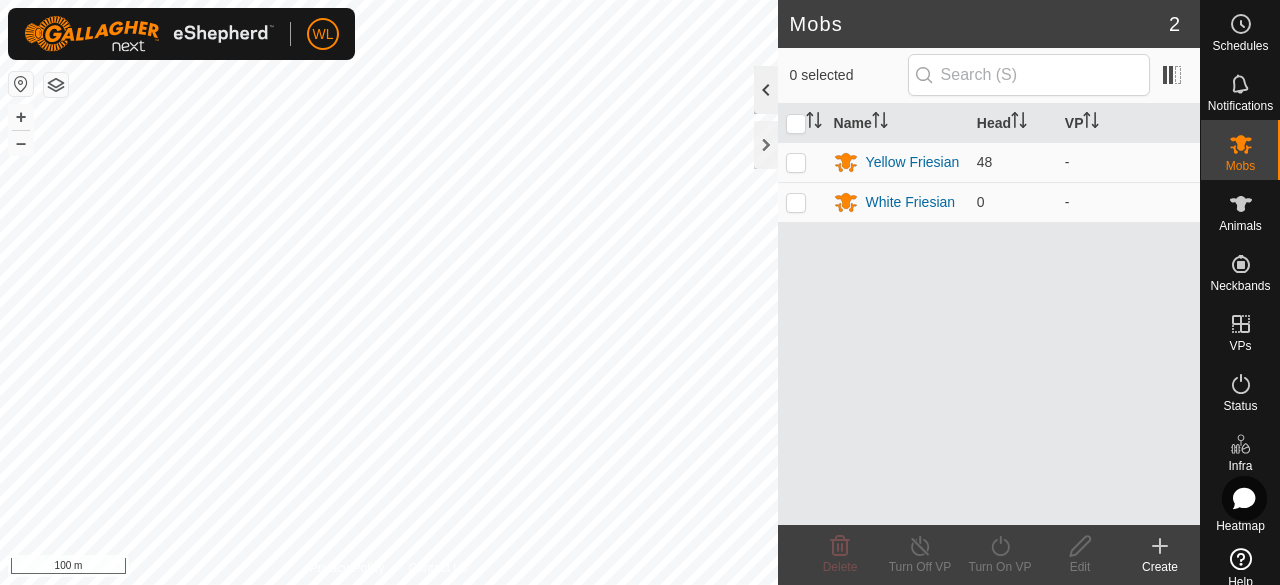 click 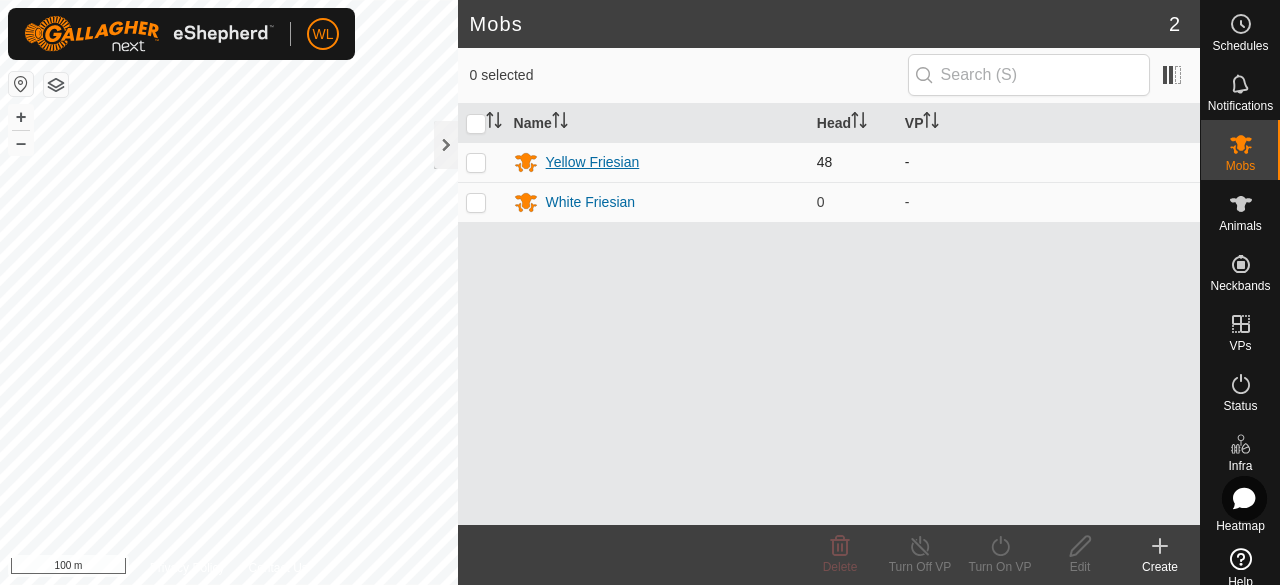 click on "Yellow Friesian" at bounding box center [657, 162] 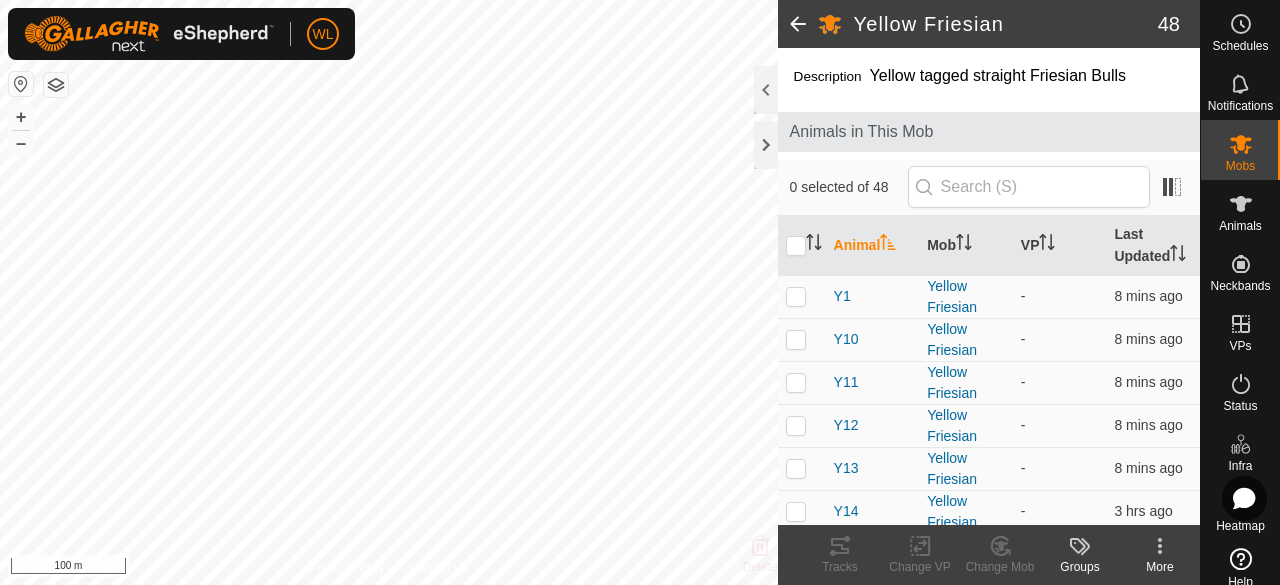 click on "Groups" 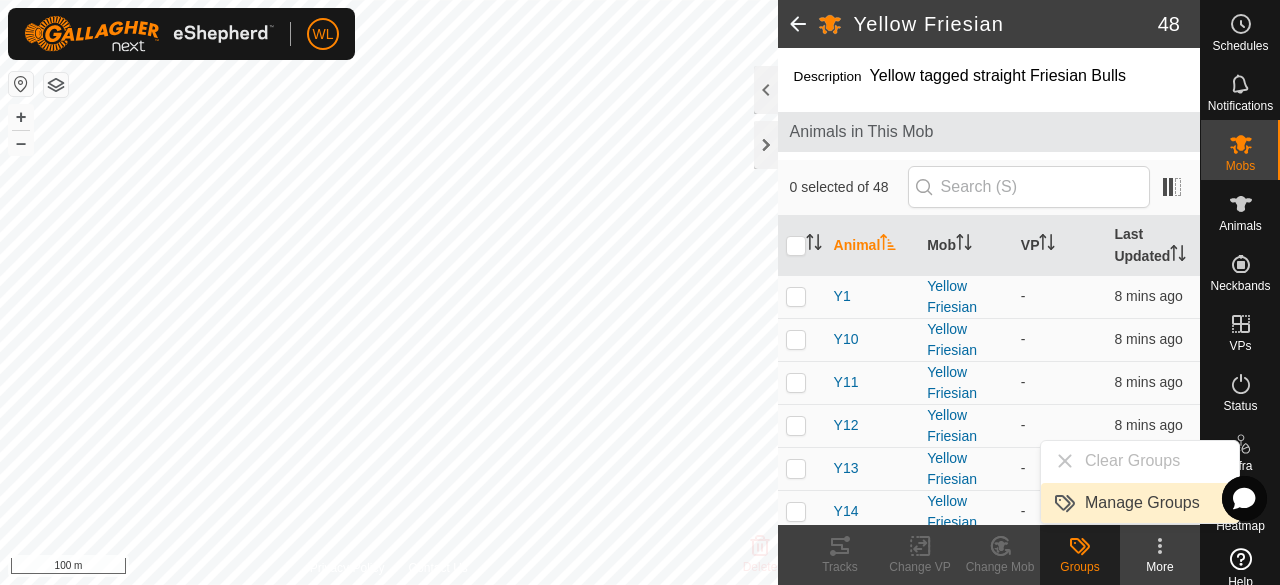 click on "Manage Groups" at bounding box center [1140, 503] 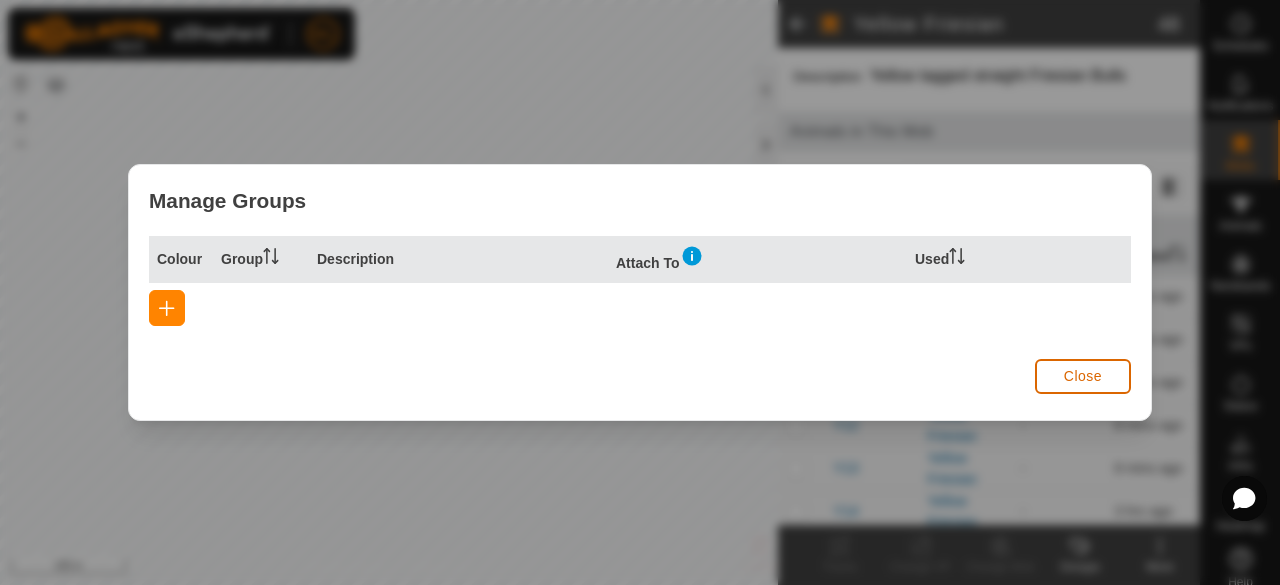 click on "Close" 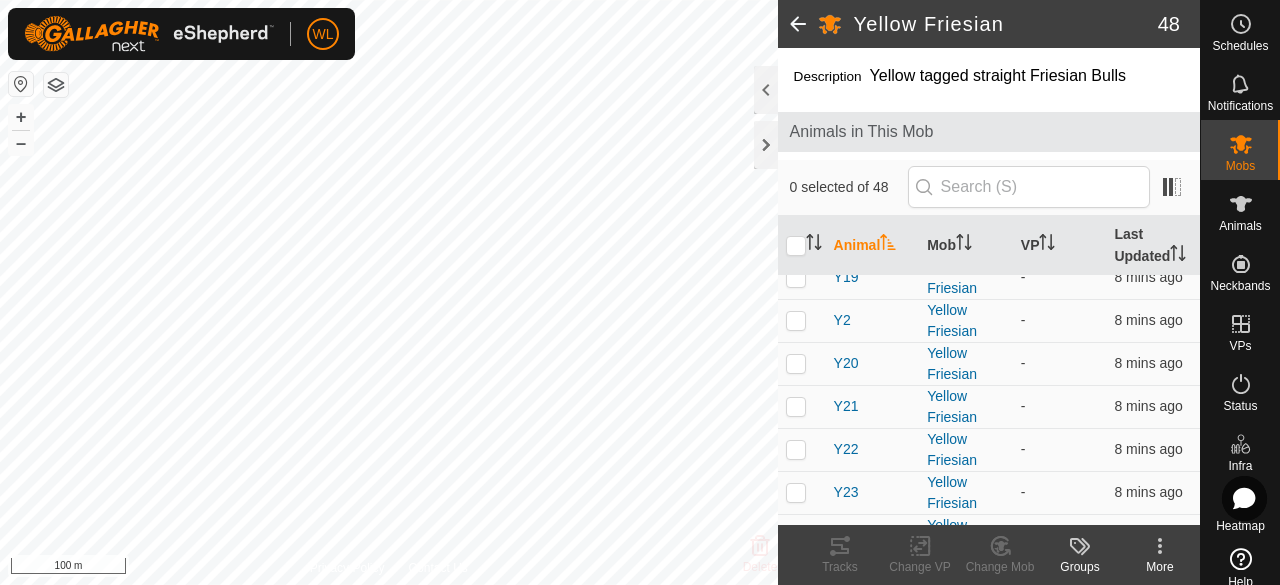 scroll, scrollTop: 565, scrollLeft: 0, axis: vertical 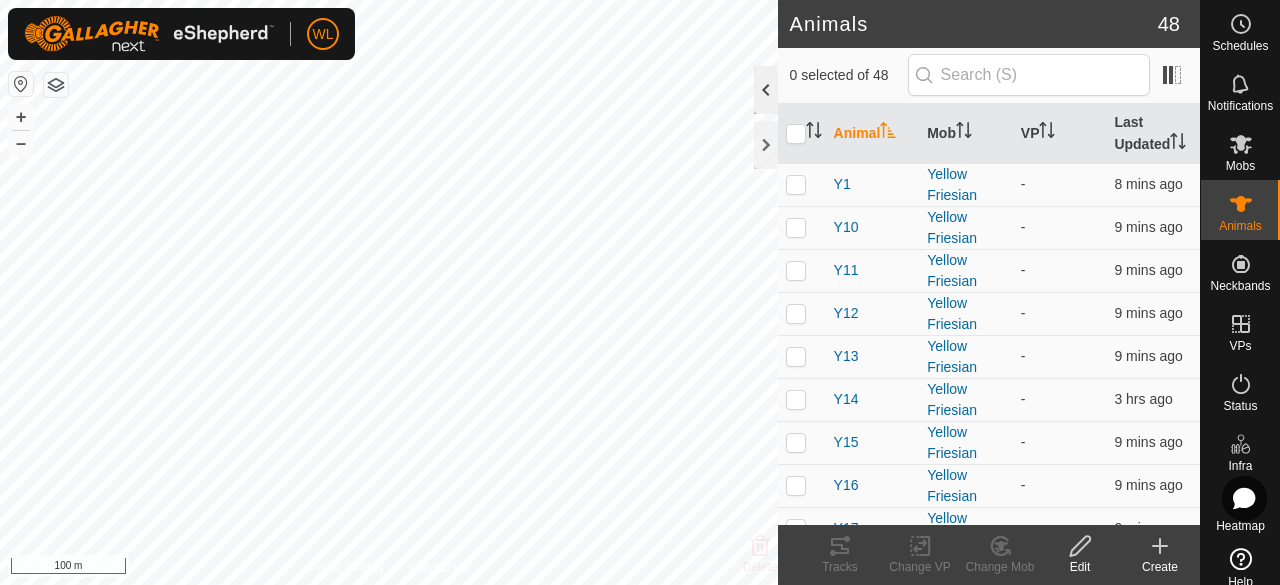 click 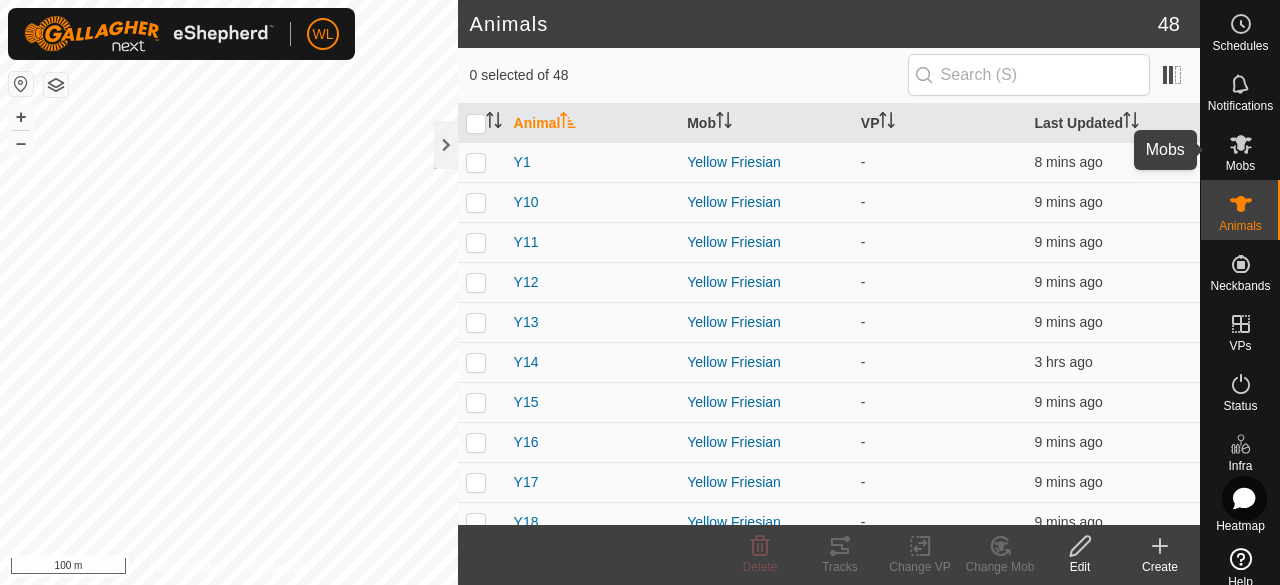 click 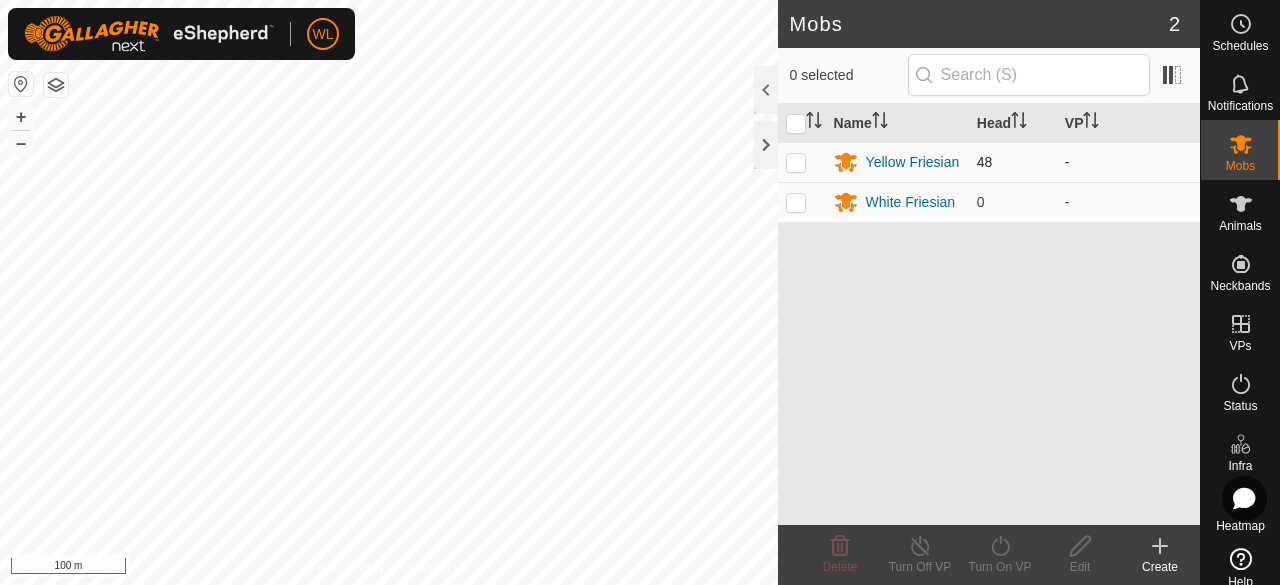 click on "-" at bounding box center [1128, 162] 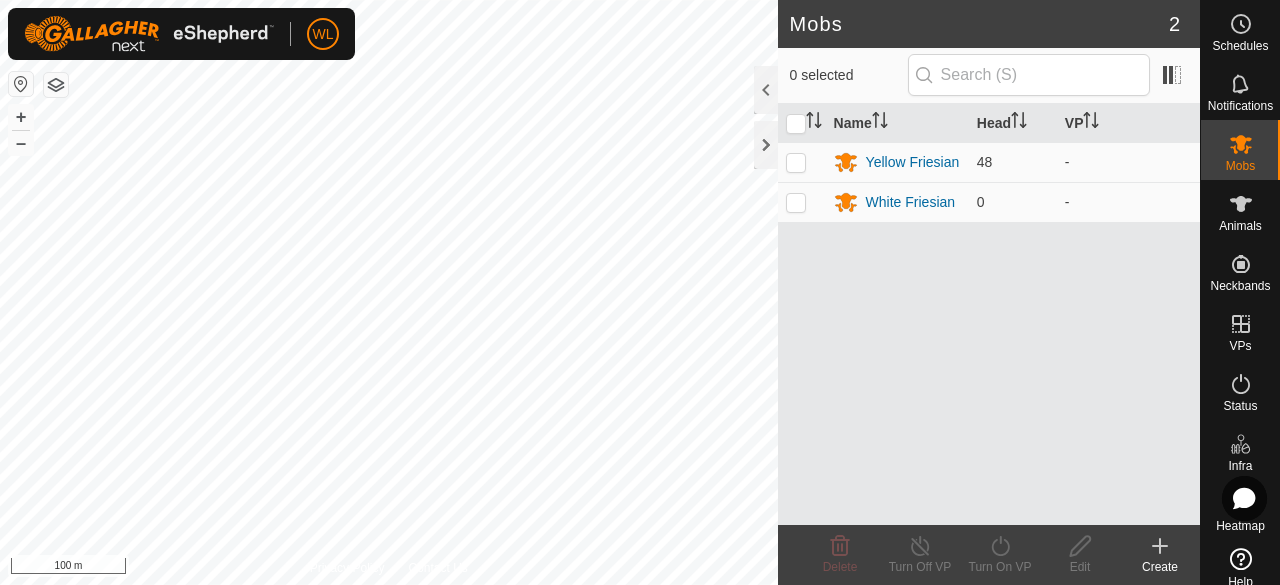 drag, startPoint x: 953, startPoint y: 293, endPoint x: 966, endPoint y: 301, distance: 15.264338 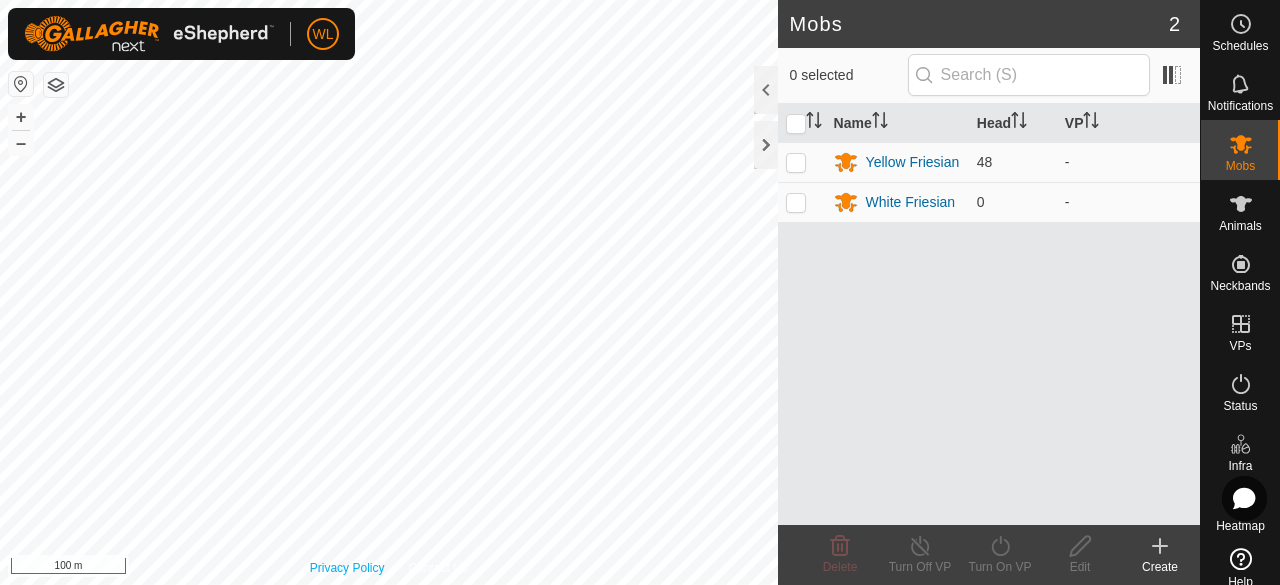 click on "Privacy Policy" at bounding box center (347, 568) 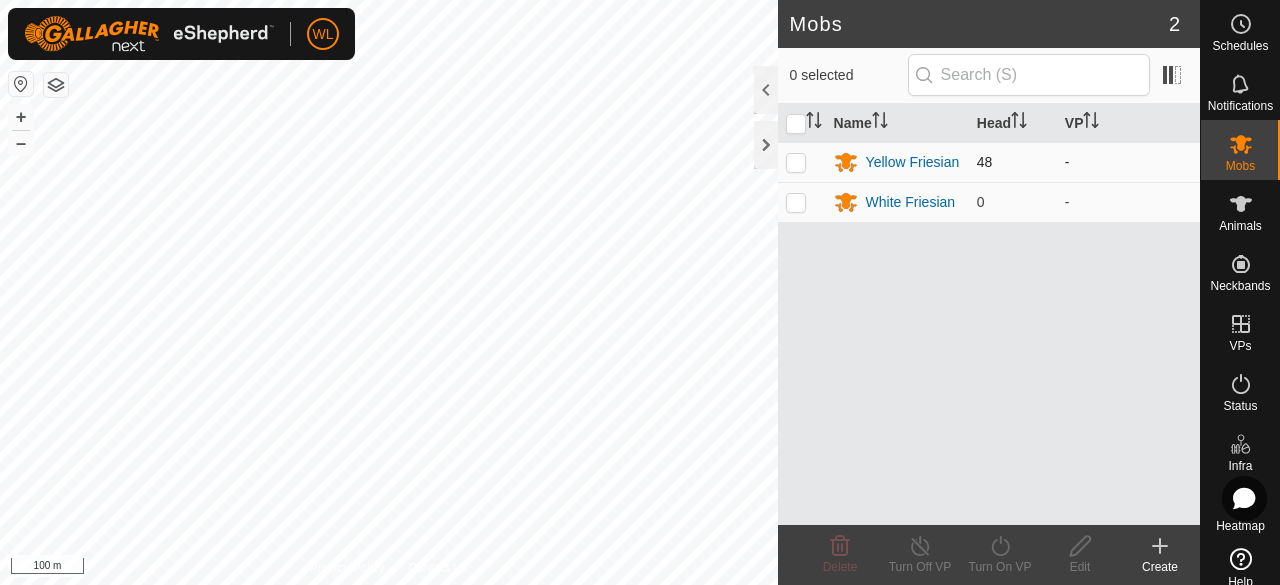 click on "-" at bounding box center (1128, 162) 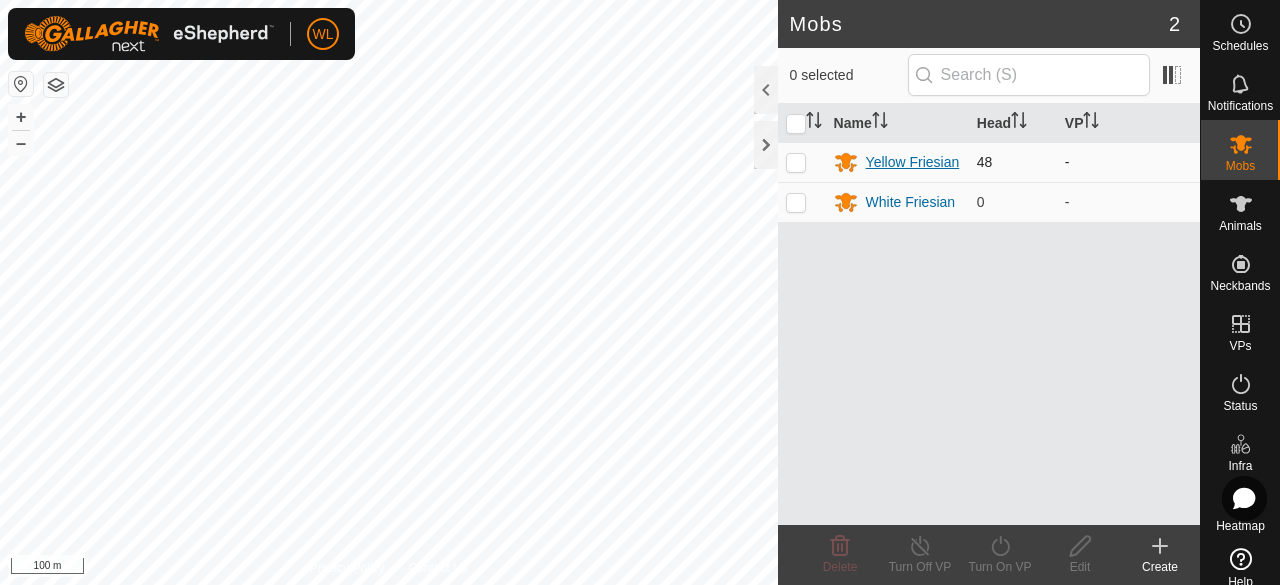 click on "Yellow Friesian" at bounding box center (913, 162) 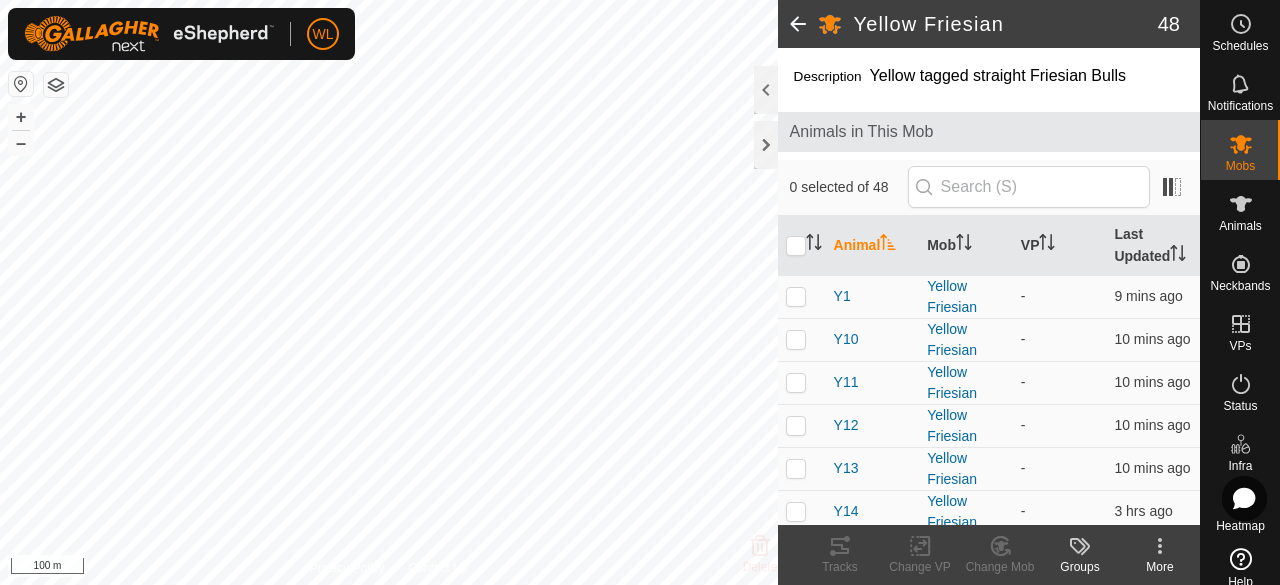click 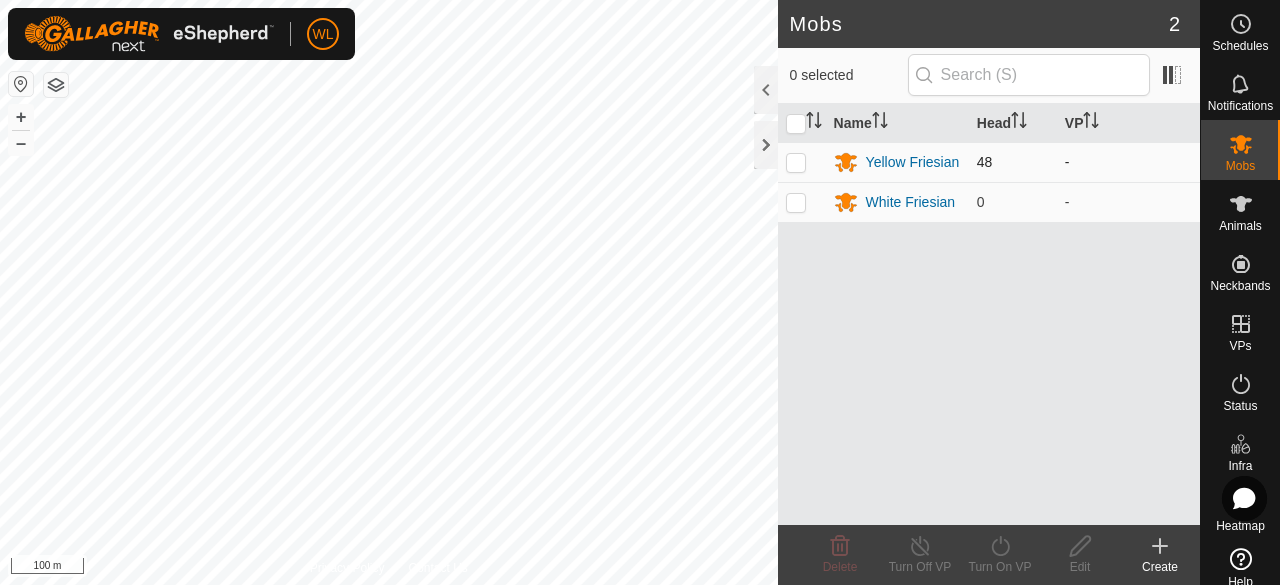 click at bounding box center (796, 162) 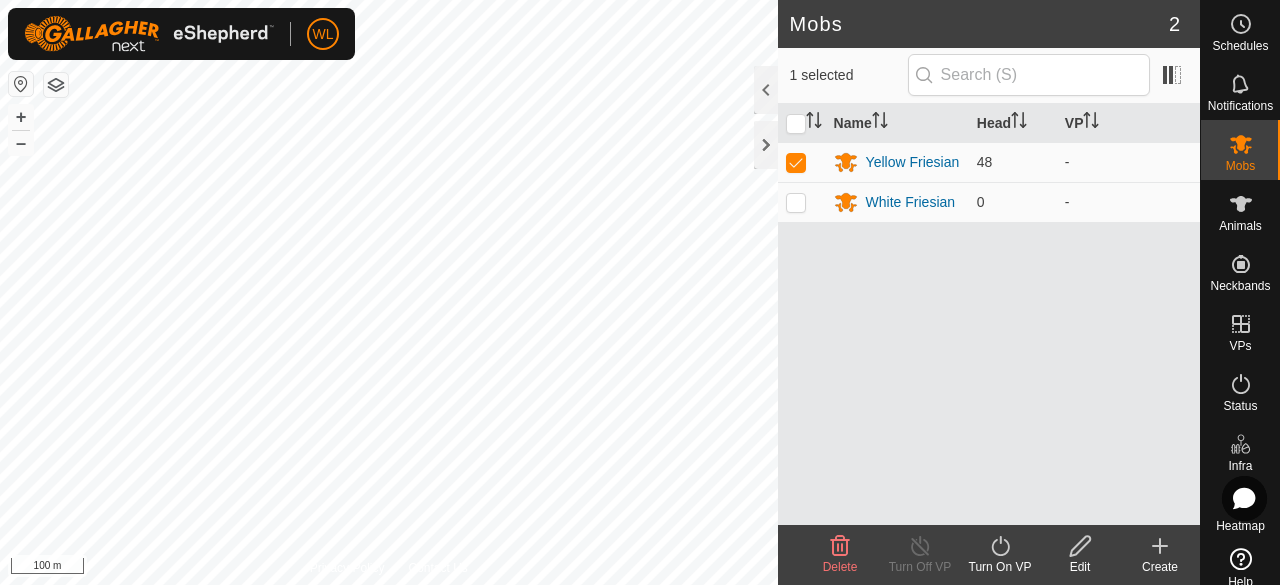 click 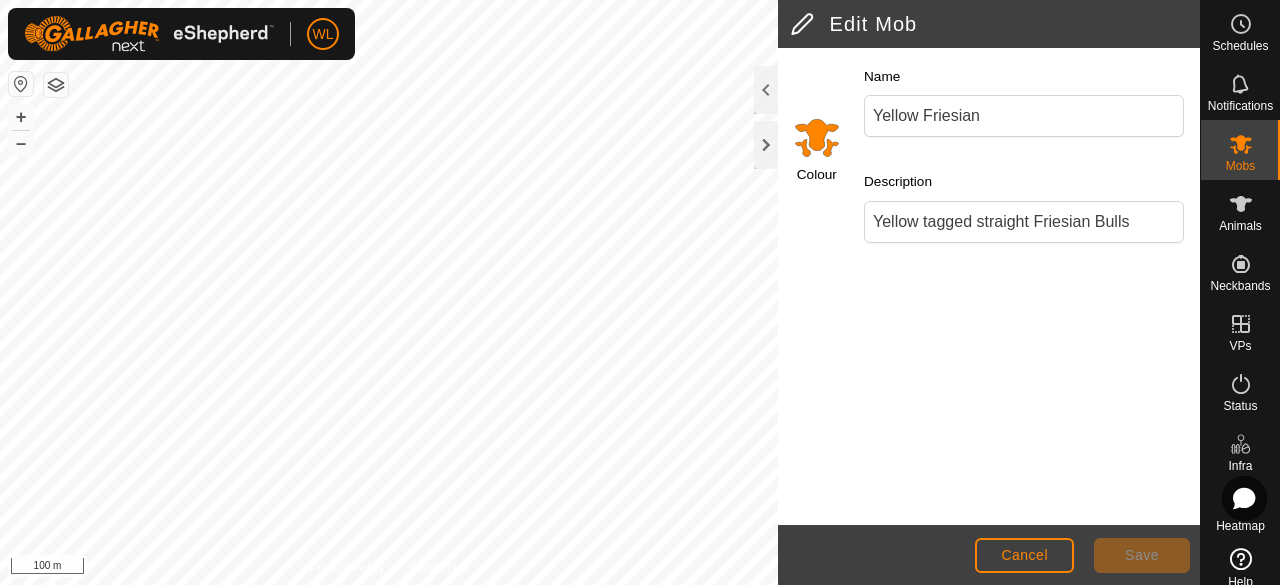 click 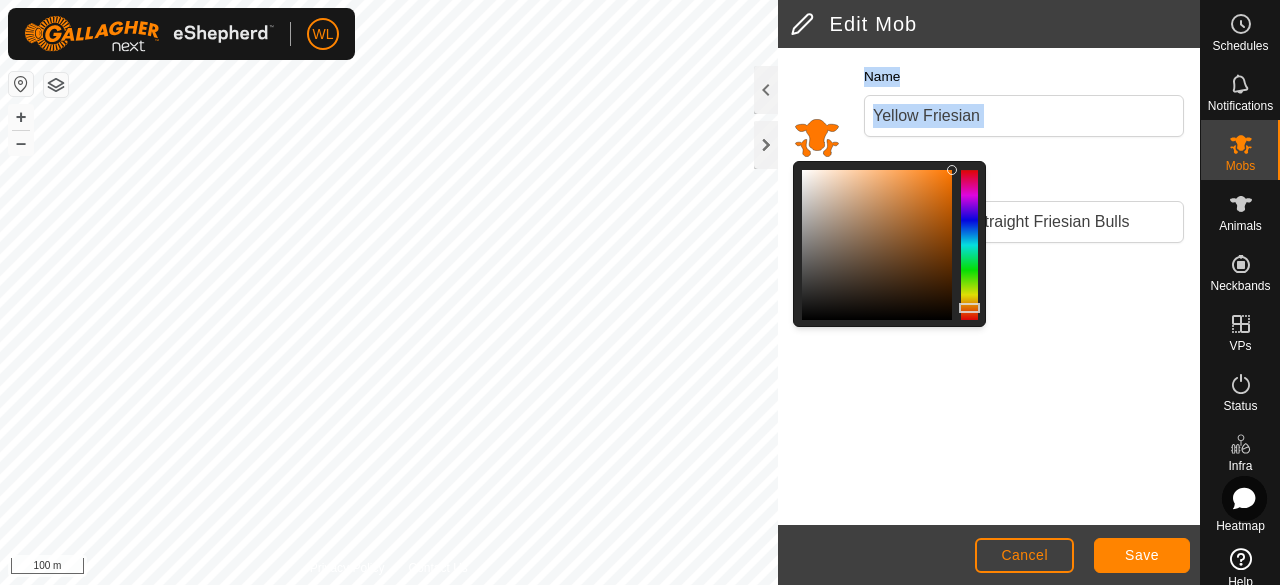 drag, startPoint x: 1012, startPoint y: 307, endPoint x: 962, endPoint y: 286, distance: 54.230988 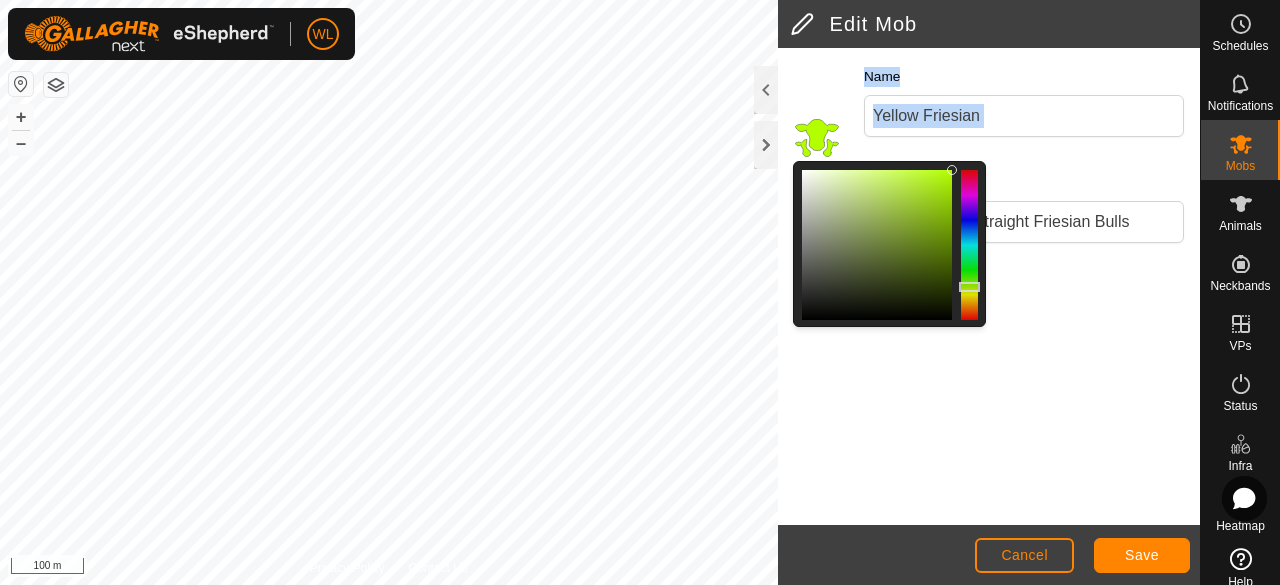 click 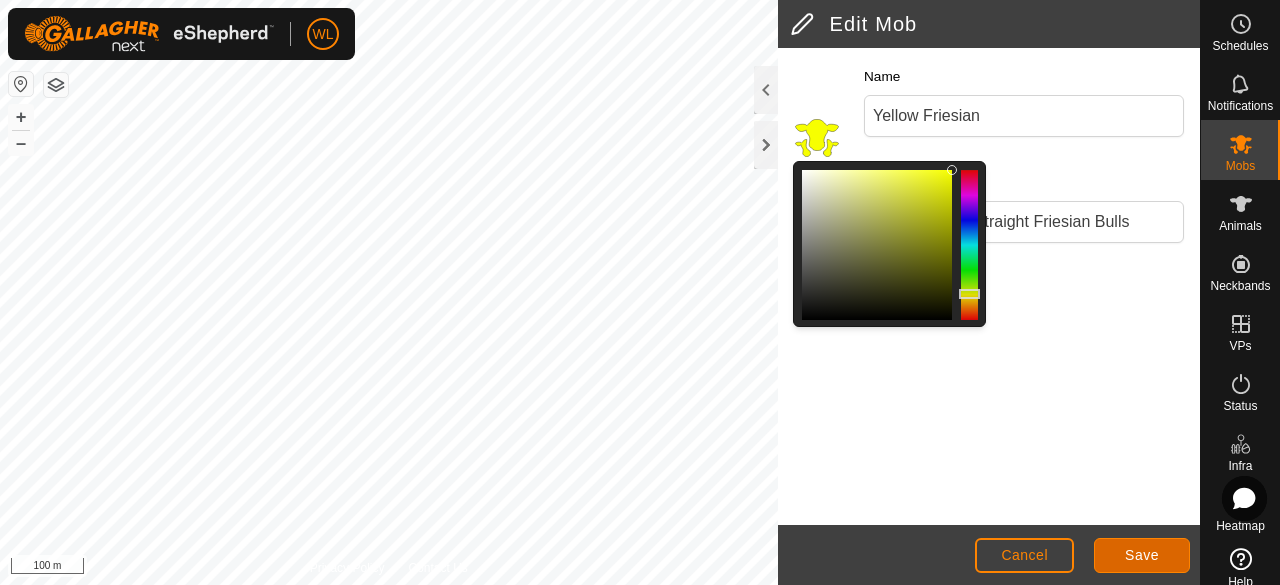 click on "Save" 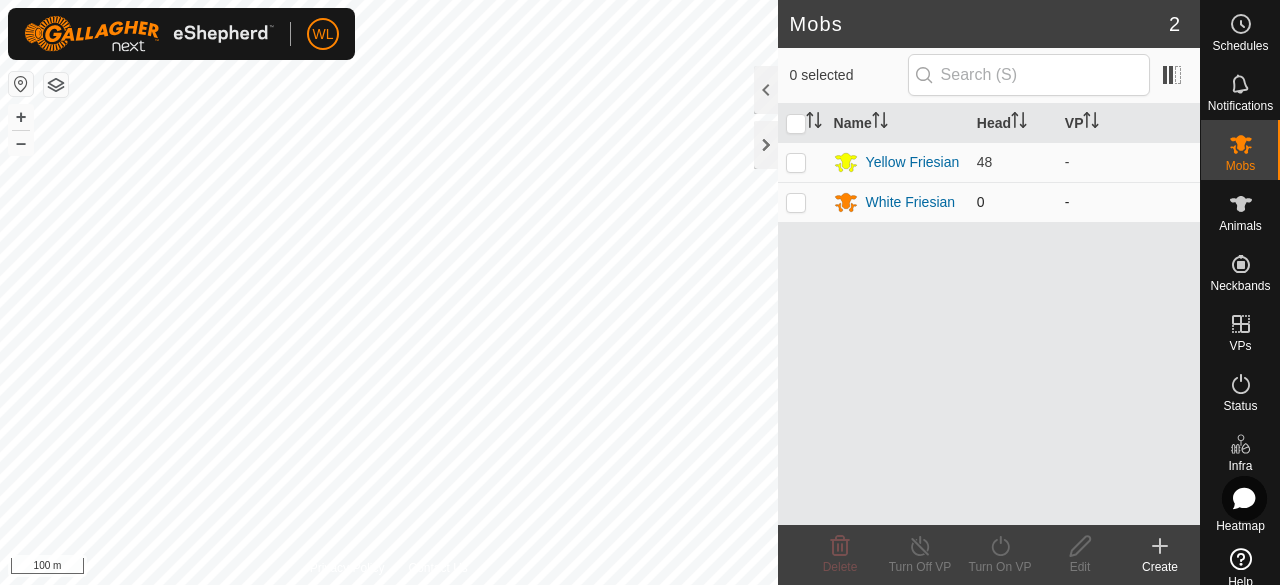 click at bounding box center (796, 202) 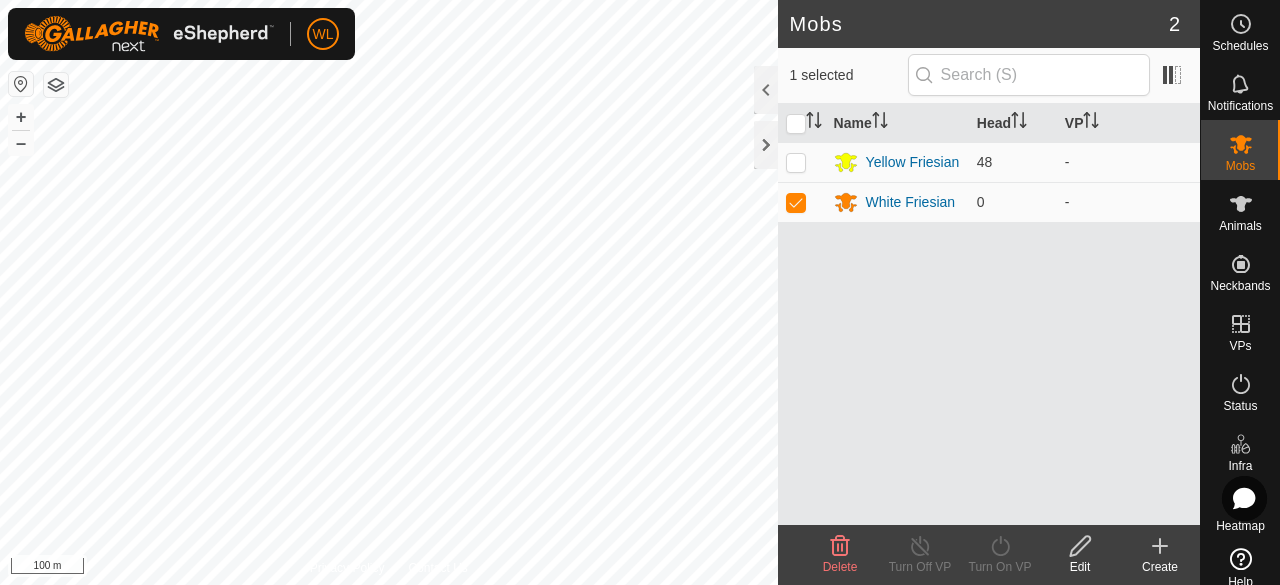 click on "Name   Head   VP  Yellow Friesian 48  -  White Friesian  0  -" at bounding box center (989, 314) 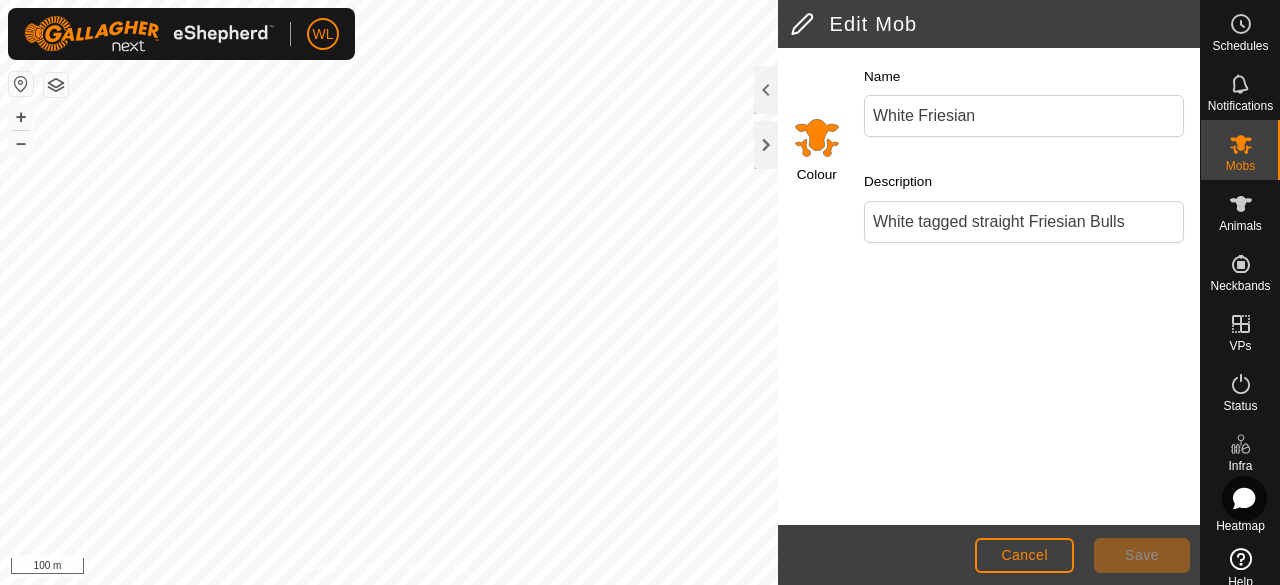 click 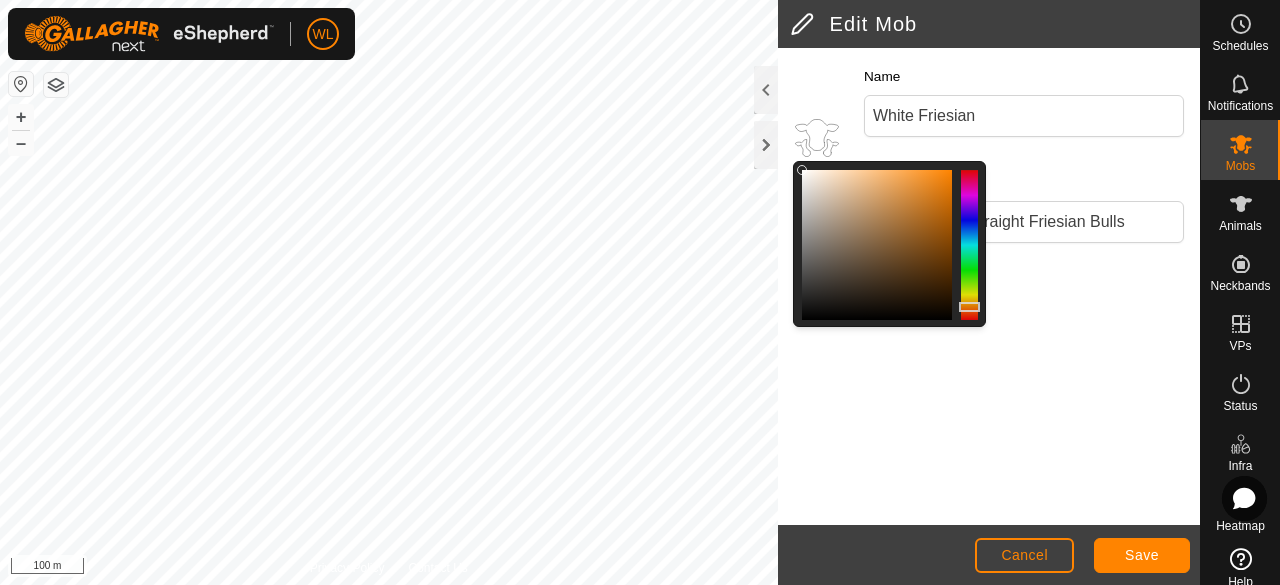 drag, startPoint x: 951, startPoint y: 173, endPoint x: 801, endPoint y: 168, distance: 150.08331 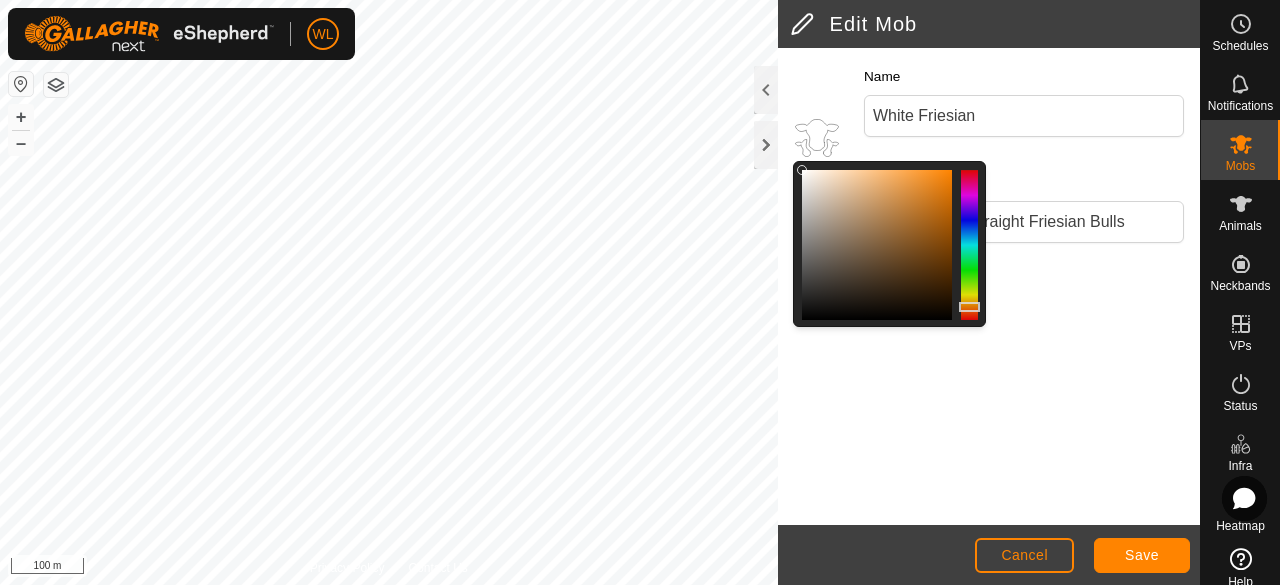 click 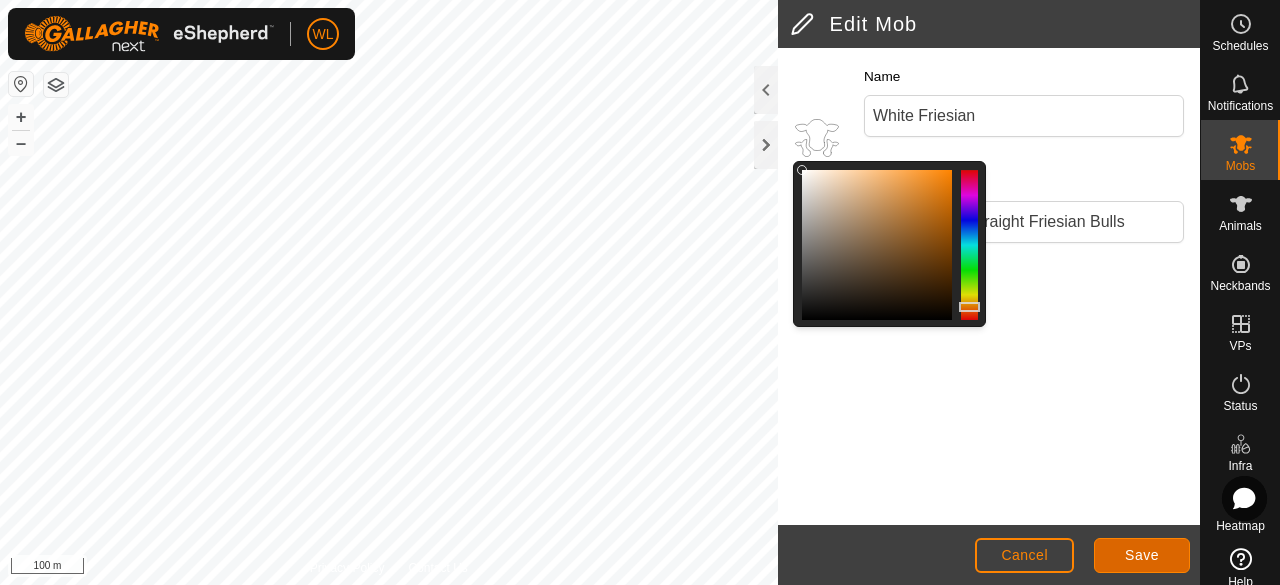 click on "Save" 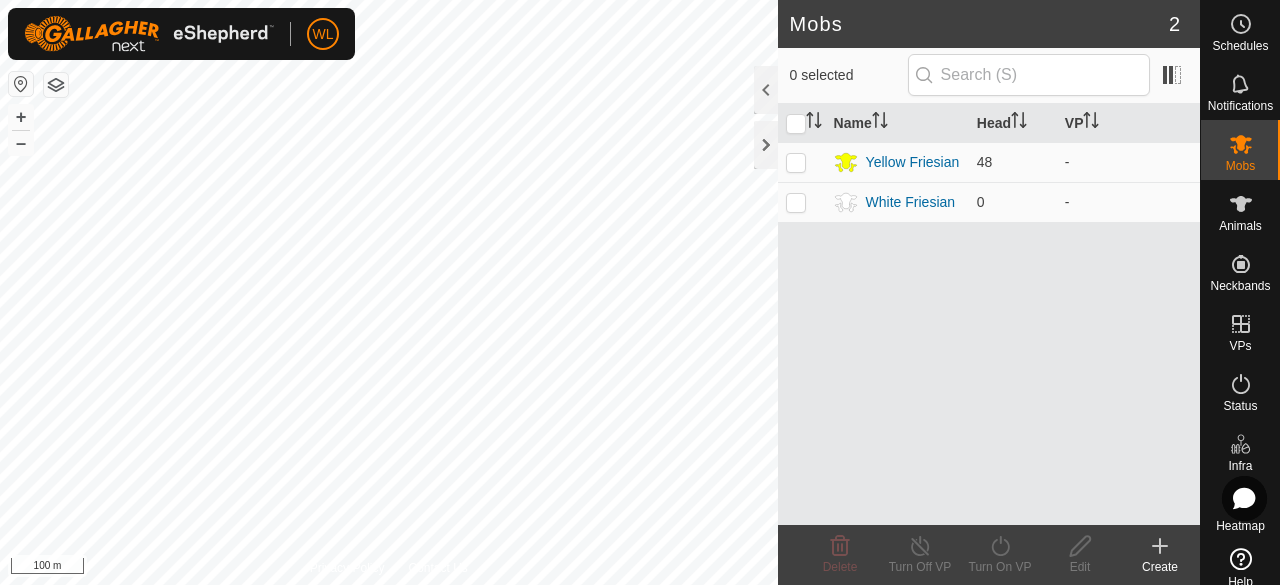 drag, startPoint x: 890, startPoint y: 461, endPoint x: 785, endPoint y: 484, distance: 107.48953 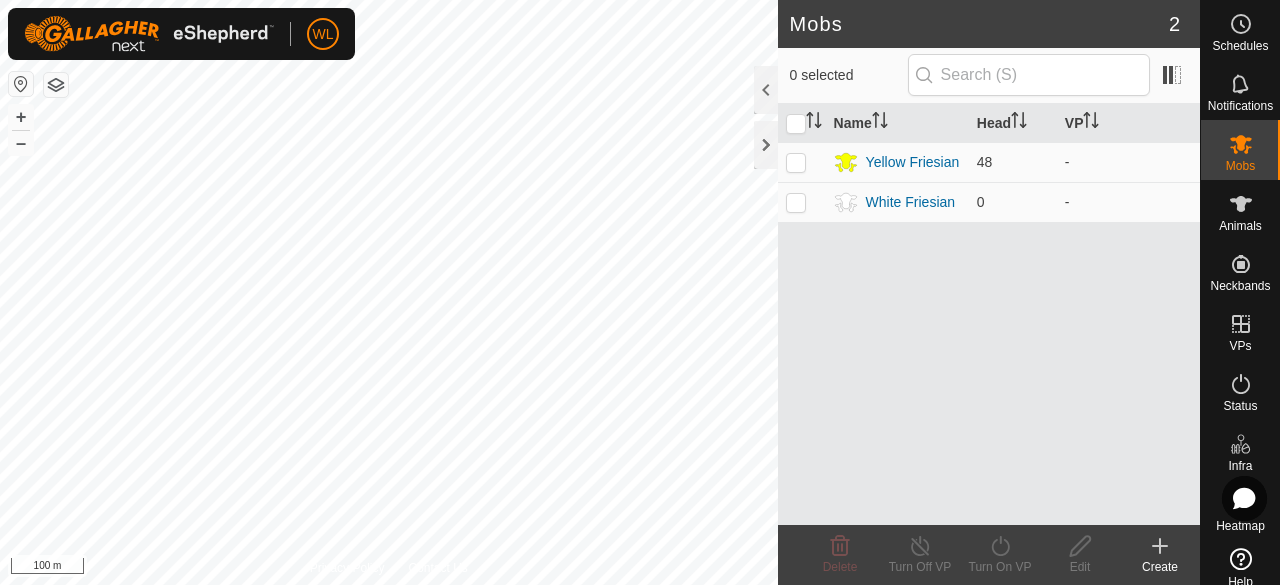 click on "Name   Head   VP  Yellow Friesian 48  -  White Friesian  0  -" at bounding box center (989, 314) 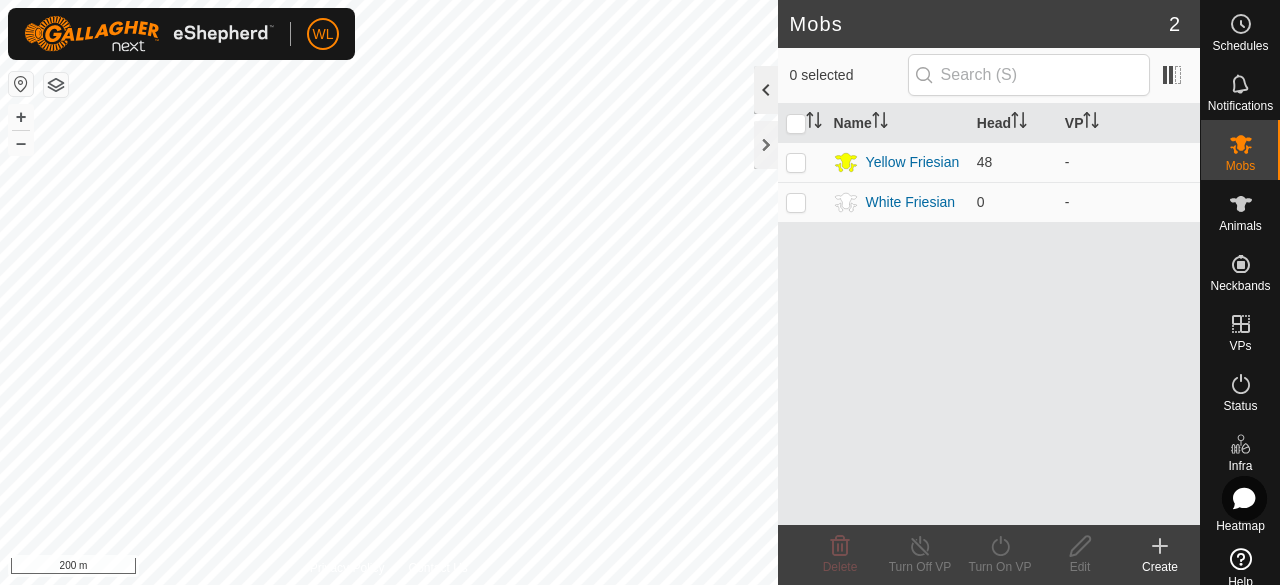 click 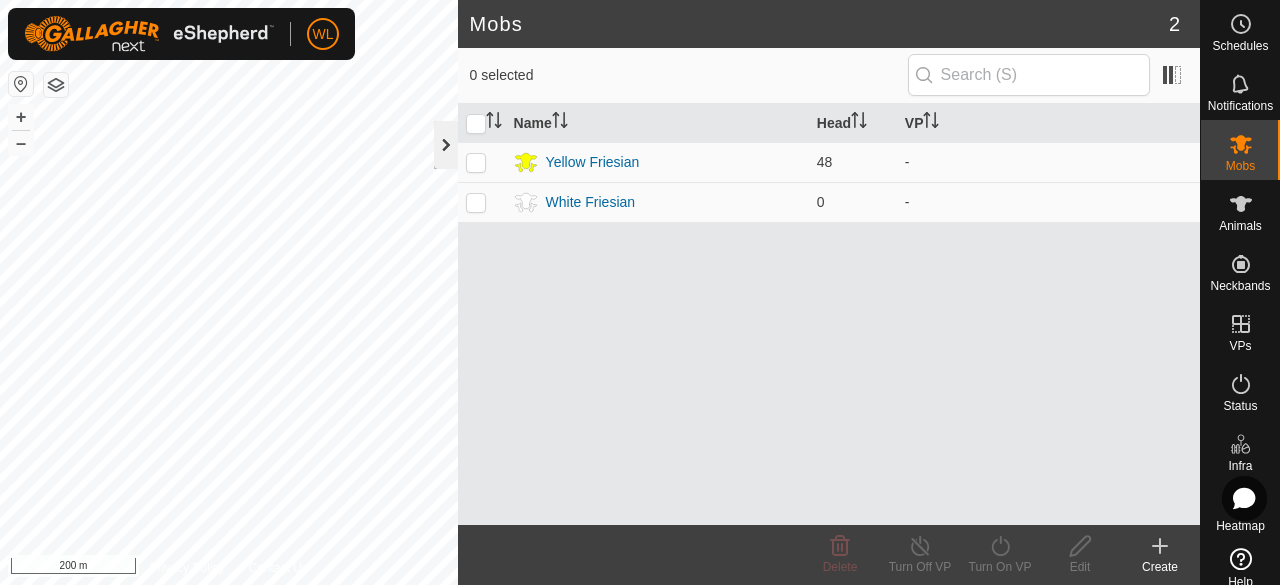 click 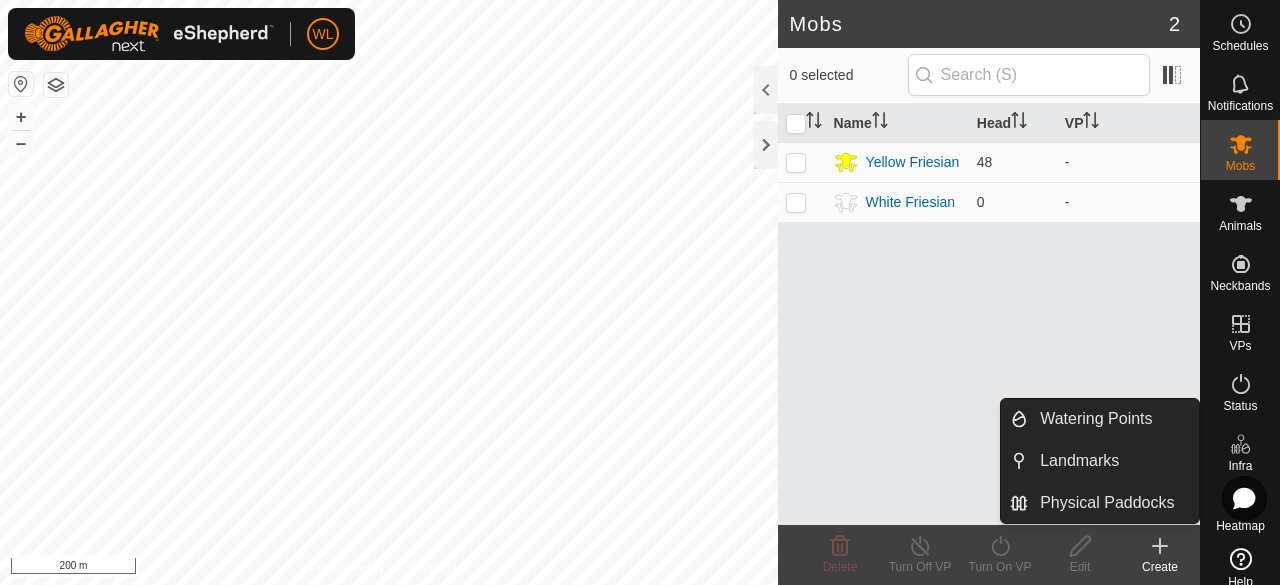 click on "Infra" at bounding box center (1240, 466) 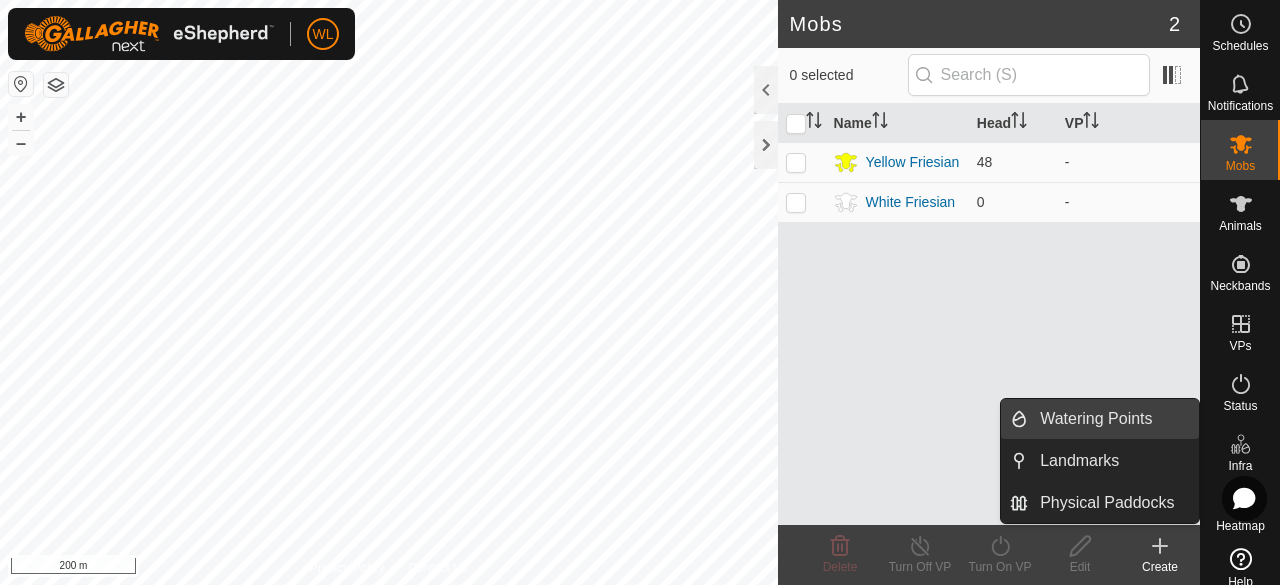 click on "Watering Points" at bounding box center (1113, 419) 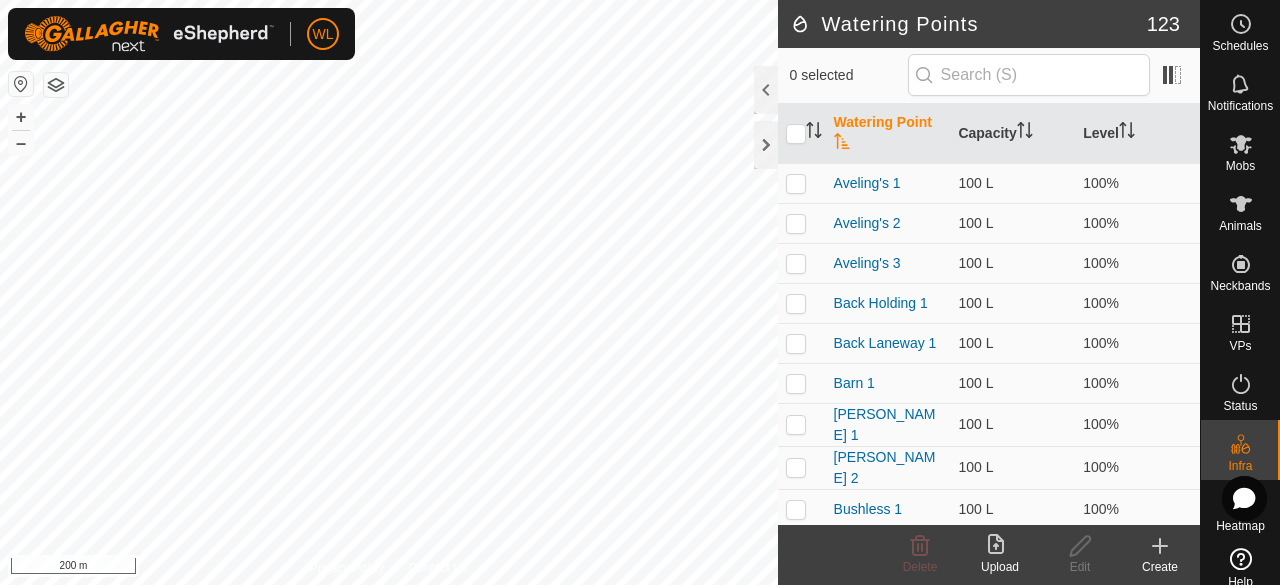 click 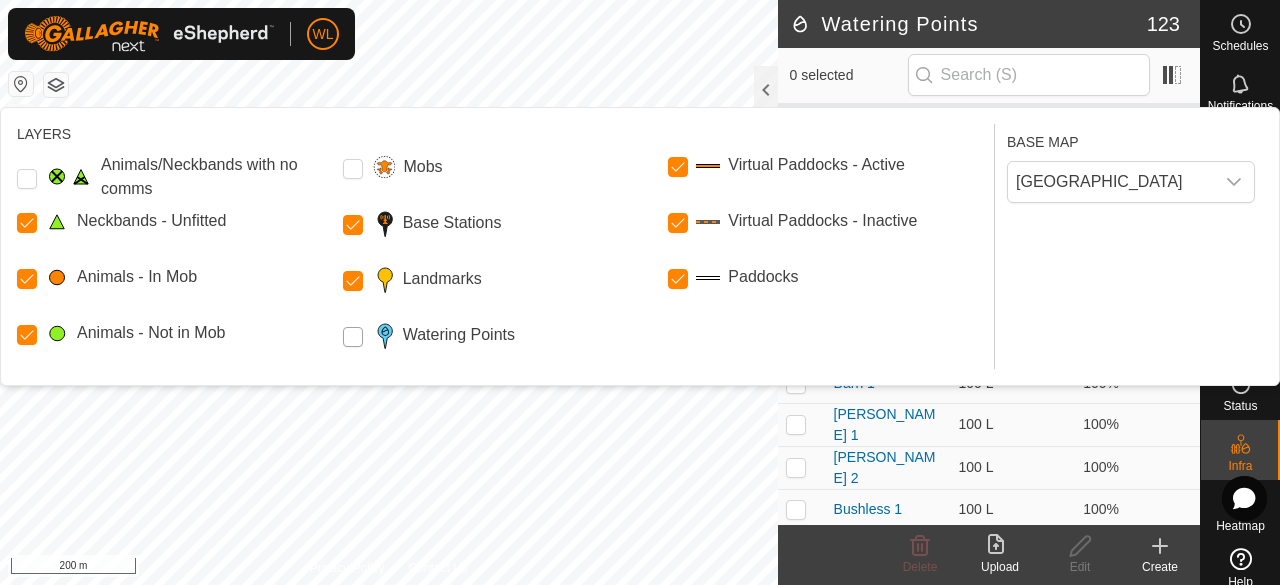 click on "Watering Points" at bounding box center [353, 337] 